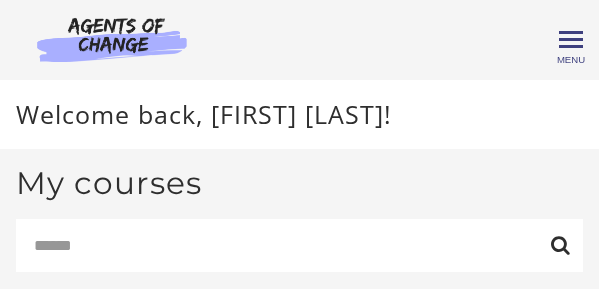 scroll, scrollTop: 0, scrollLeft: 0, axis: both 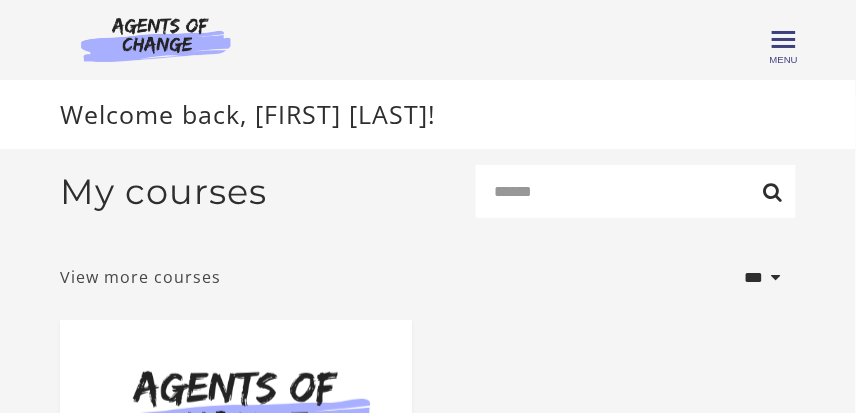 click on "View more courses" at bounding box center [140, 277] 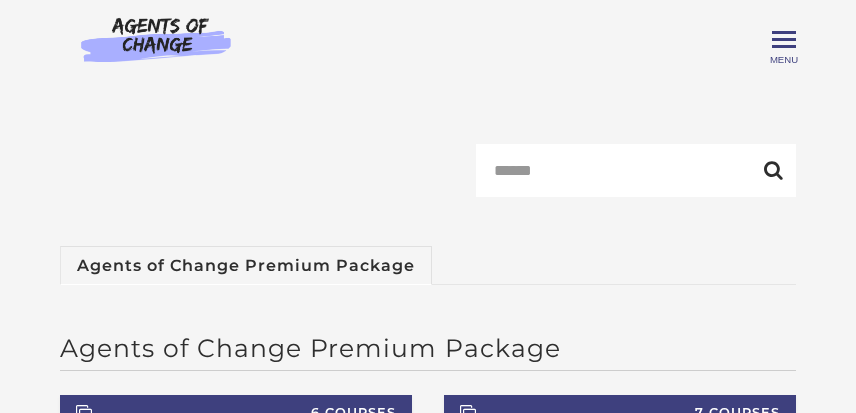 scroll, scrollTop: 0, scrollLeft: 0, axis: both 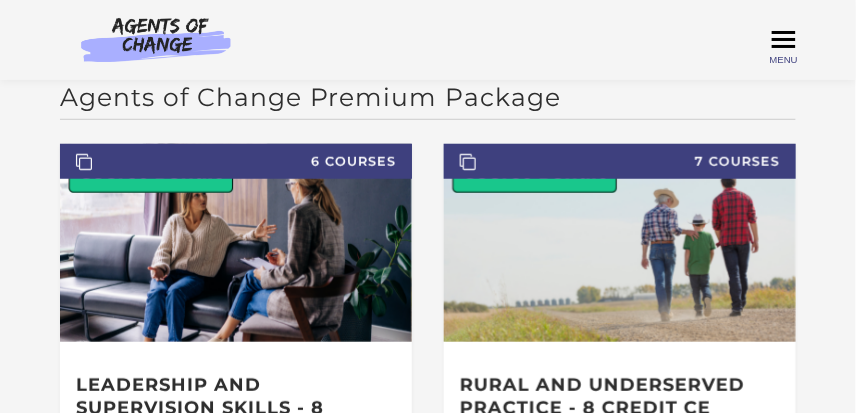 click on "Toggle menu" at bounding box center [784, 40] 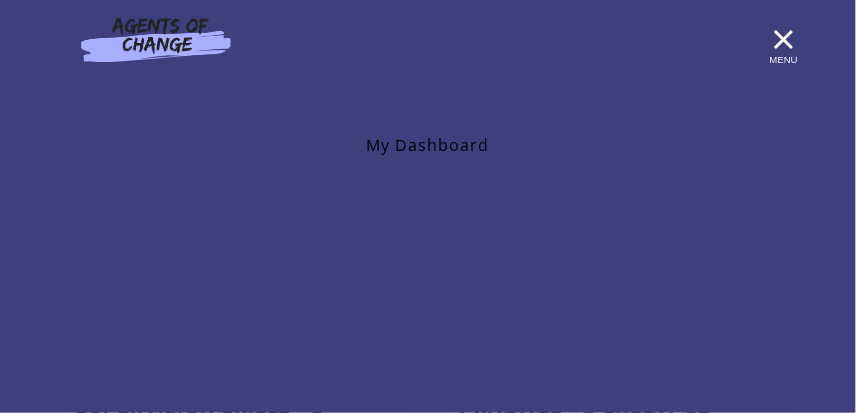 click on "My Dashboard" at bounding box center [428, 145] 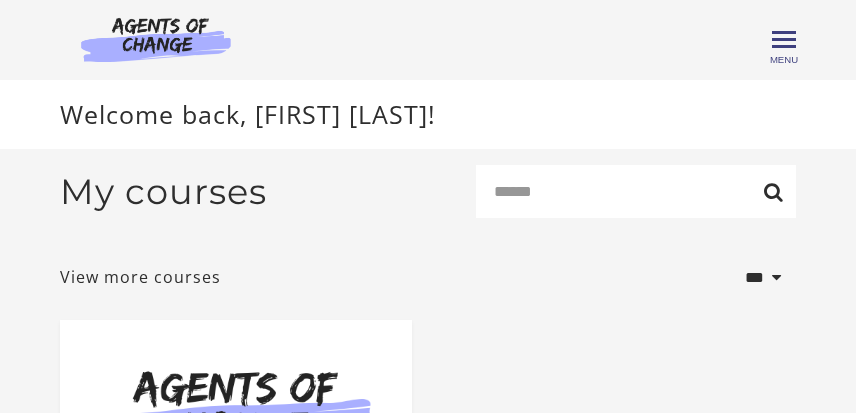 scroll, scrollTop: 0, scrollLeft: 0, axis: both 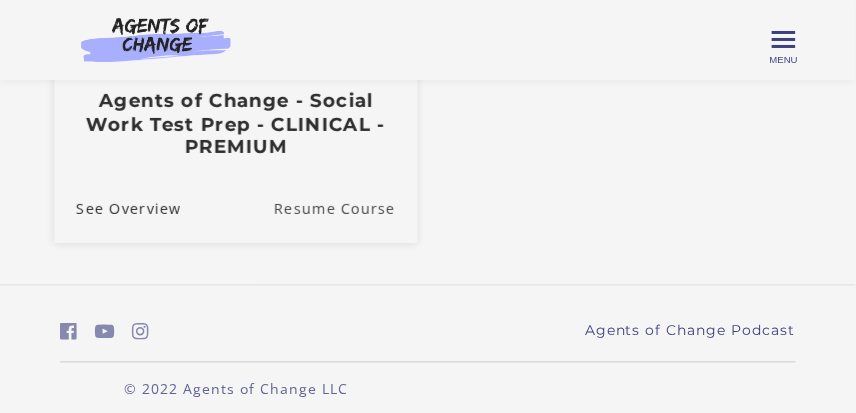 click on "Resume Course" at bounding box center (346, 209) 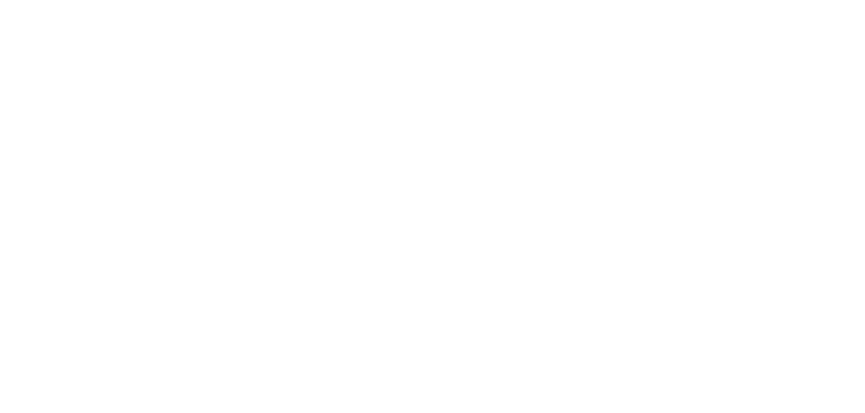 scroll, scrollTop: 0, scrollLeft: 0, axis: both 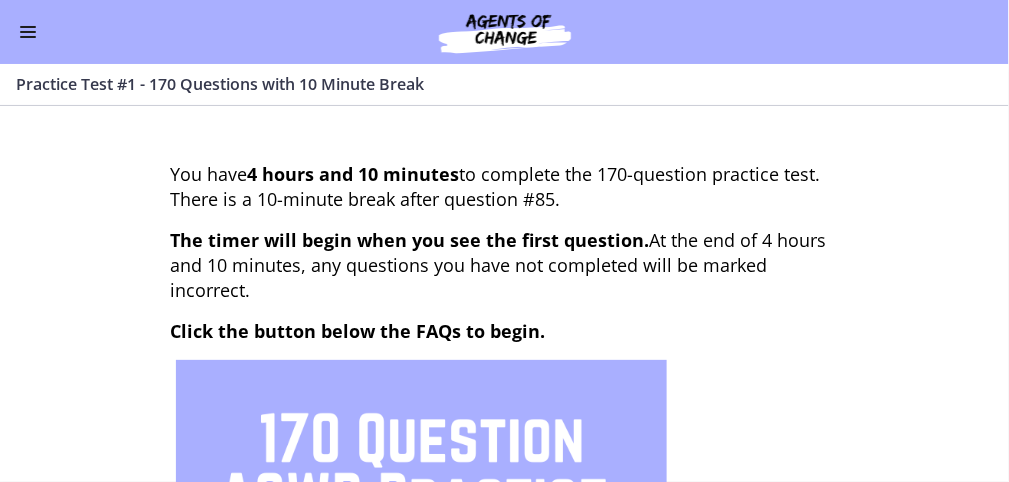 click on "You have  4 hours and 10 minutes  to complete the 170-question practice test. There is a 10-minute break after question #85.
The timer will begin when you see the first question.   At the end of 4 hours and 10 minutes, any questions you have not completed will be marked incorrect.
Click the button below the FAQs to begin.
Exam FAQs:
Question: Are rationales provided? Answer: Yes, rationales are provided after you submit your full exam for all incorrect answers.
Question: Will I be able to know instantly if I answer a question correctly or incorrectly? Answer: No, your score and the questions you answered incorrectly will only be shared after you submit your full exam.
Question: Can I go back after answering a question and change it? Answer: Yes, you can go backward and forward at any time while taking the exam. You can also "mark" questions to follow up on later.
Question: What if I have to stop the exam halfway?" at bounding box center [504, 294] 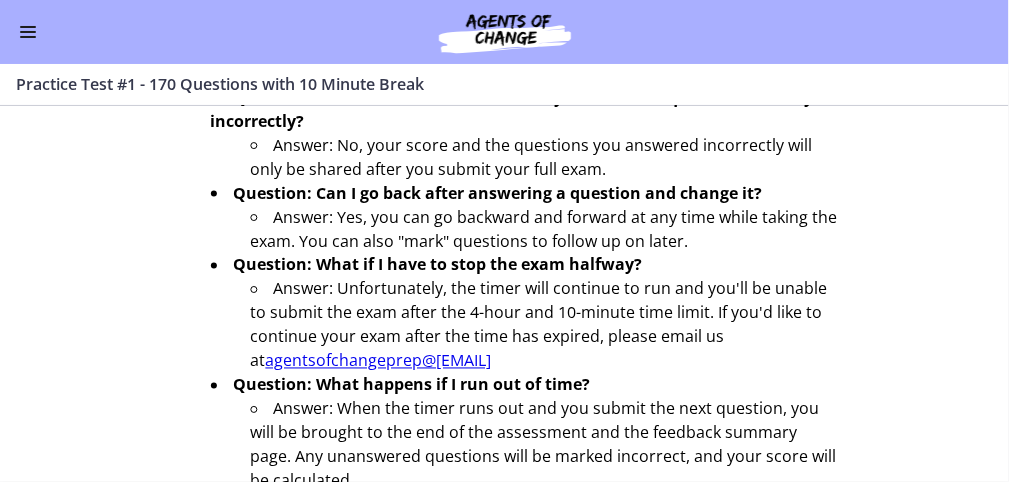 scroll, scrollTop: 666, scrollLeft: 0, axis: vertical 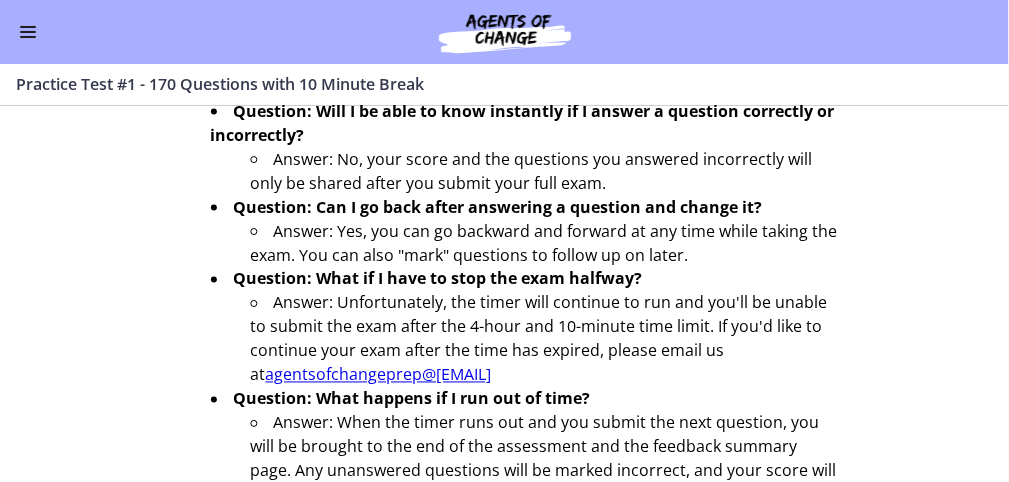 click at bounding box center (28, 32) 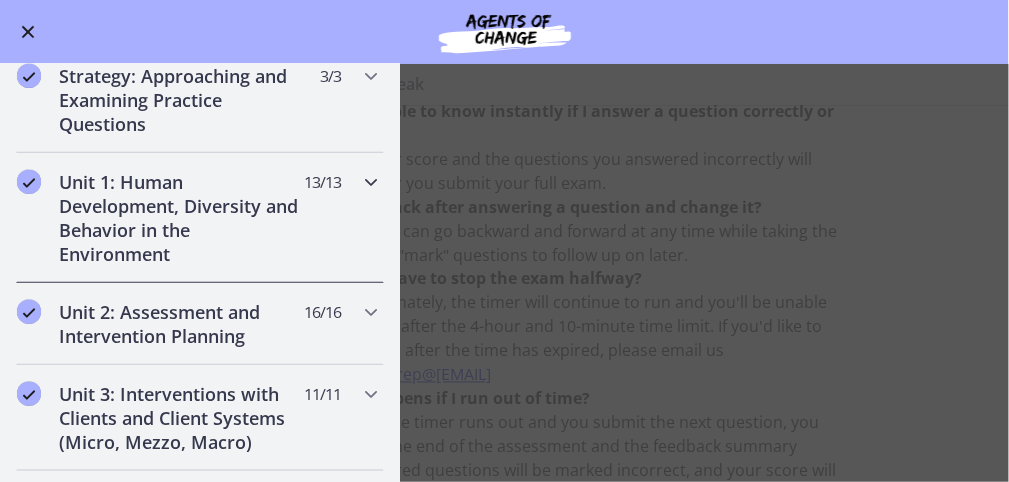 scroll, scrollTop: 333, scrollLeft: 0, axis: vertical 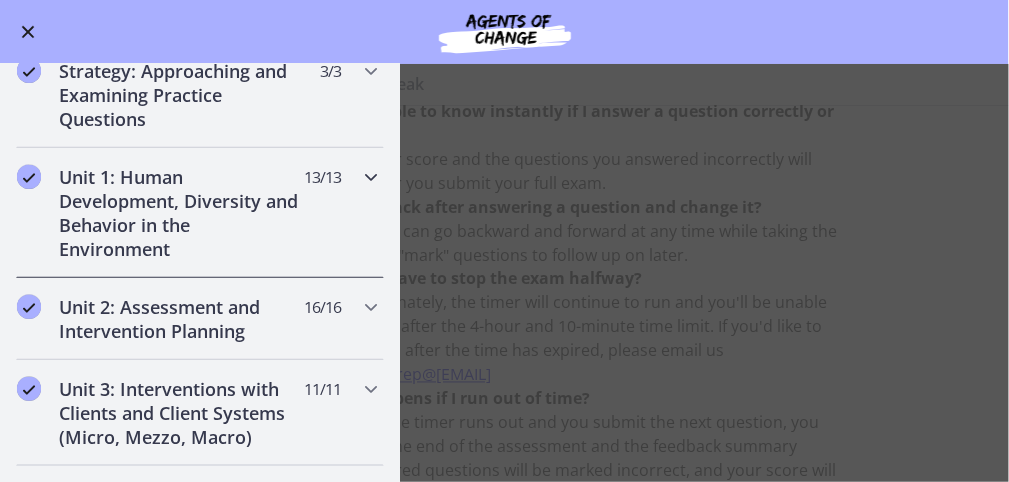 click on "Unit 1: Human Development, Diversity and Behavior in the Environment" at bounding box center [181, 213] 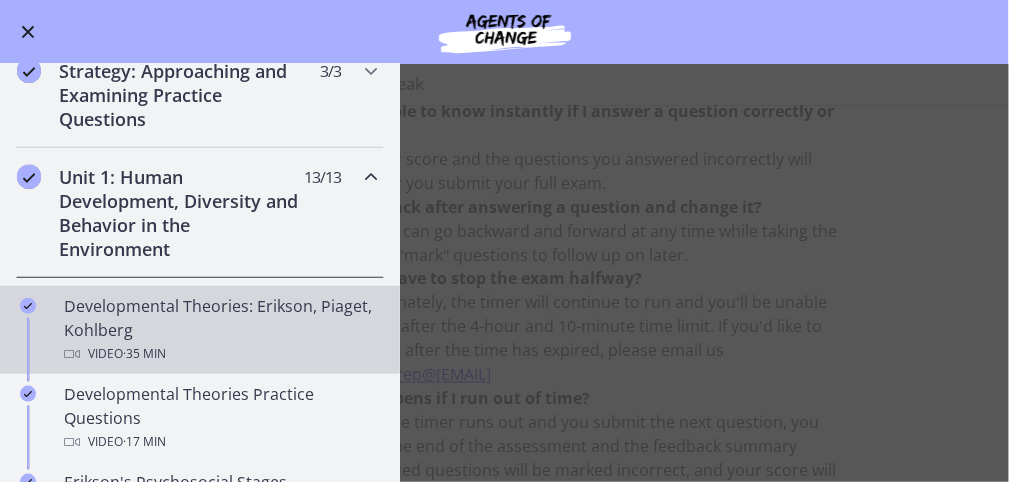 click on "Developmental Theories: Erikson, Piaget, Kohlberg
Video
·  35 min" at bounding box center (220, 330) 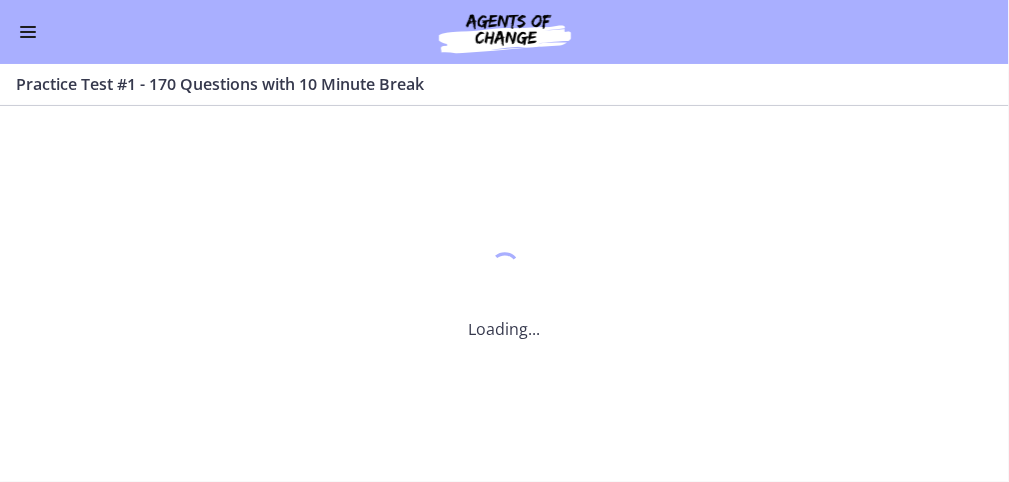 scroll, scrollTop: 0, scrollLeft: 0, axis: both 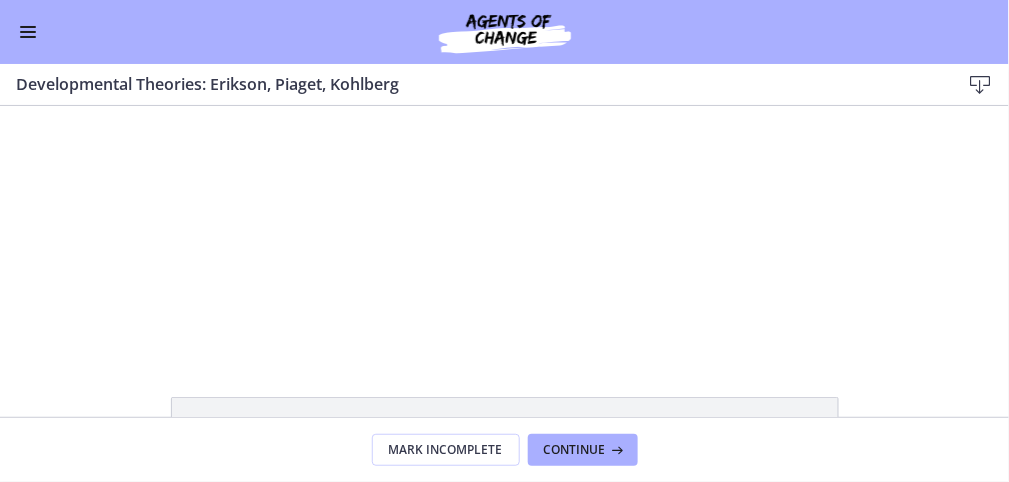 click on "Developmental Theories Slides
Download
Opens in a new window" 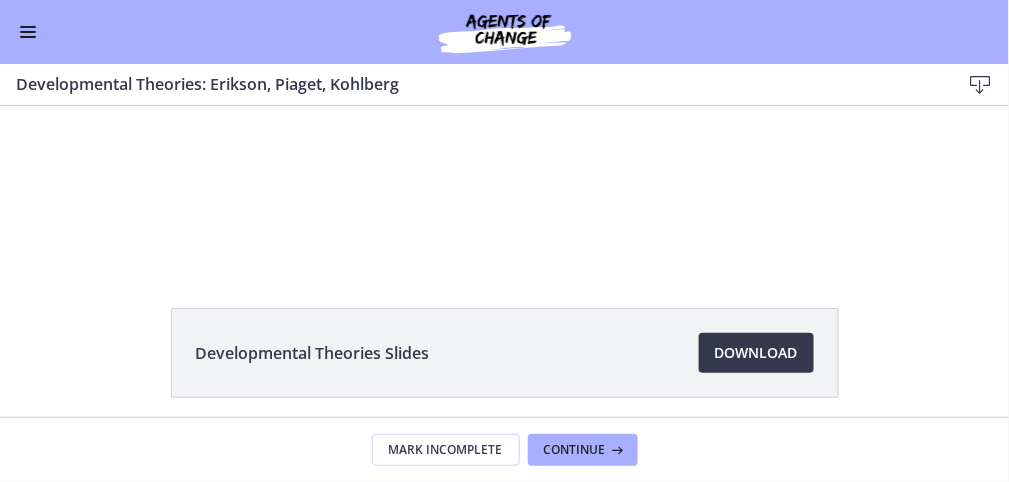 scroll, scrollTop: 0, scrollLeft: 0, axis: both 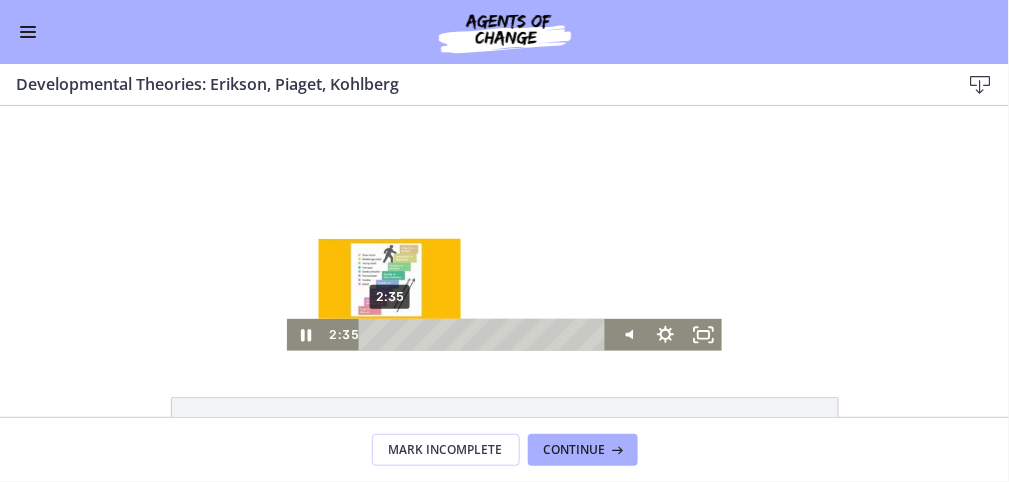 drag, startPoint x: 544, startPoint y: 335, endPoint x: 385, endPoint y: 331, distance: 159.05031 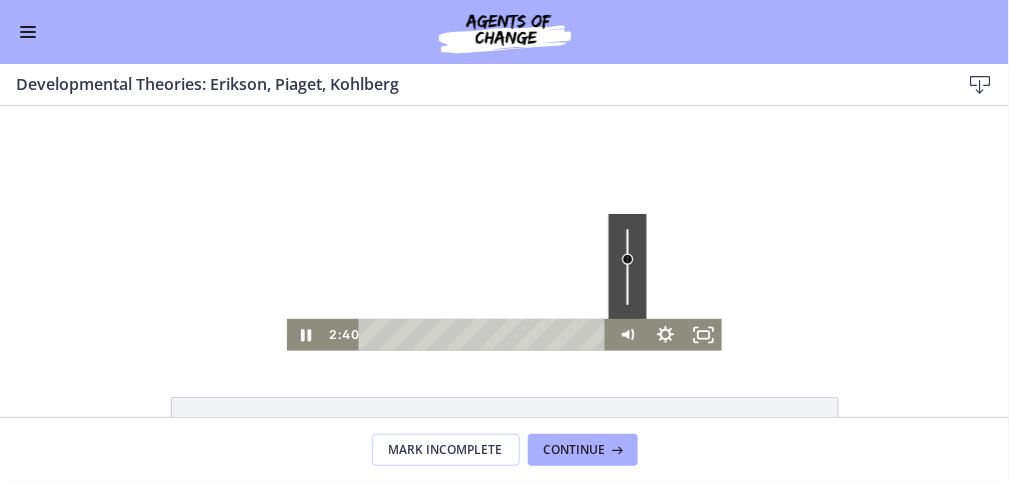 drag, startPoint x: 622, startPoint y: 299, endPoint x: 616, endPoint y: 258, distance: 41.4367 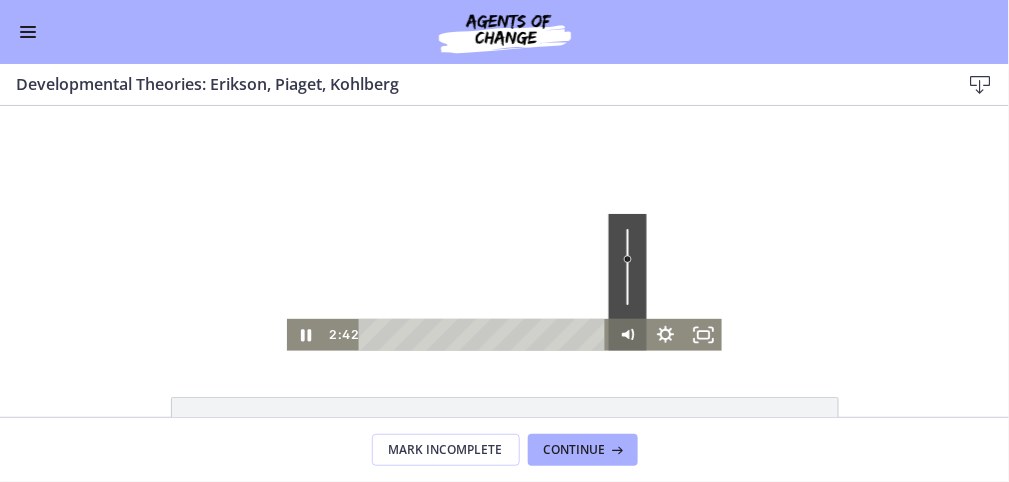 click 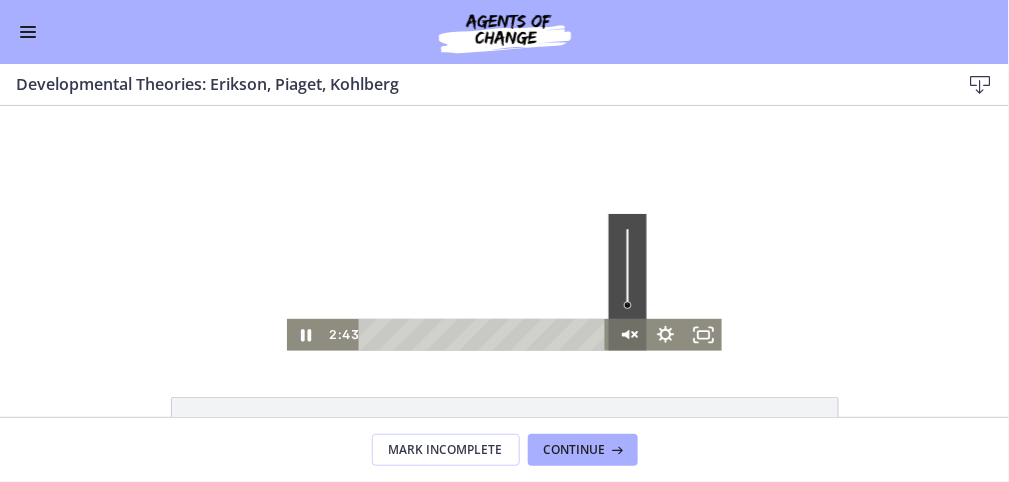 click 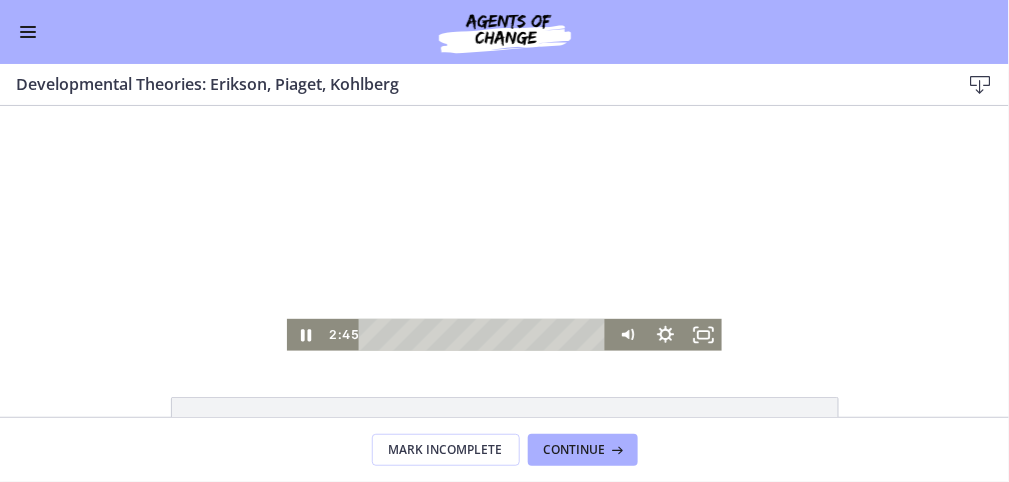 click at bounding box center (505, 227) 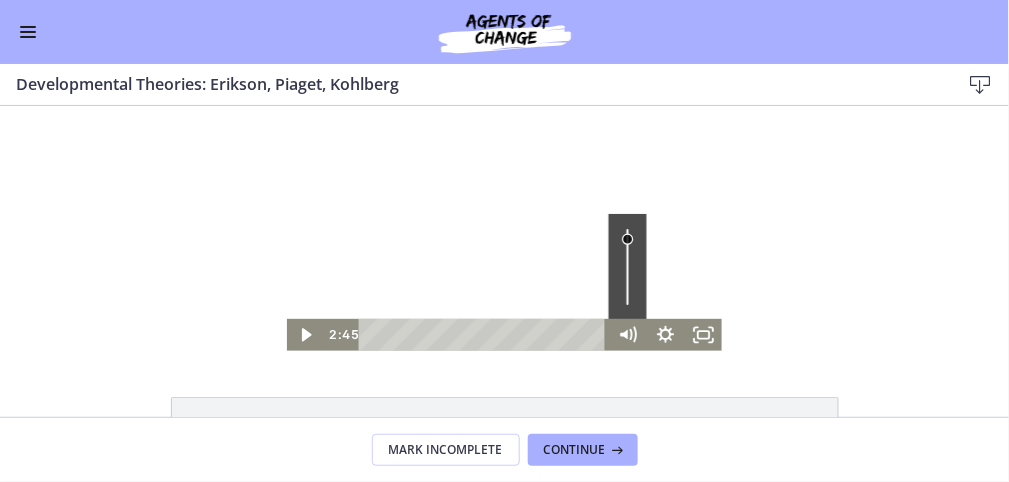 drag, startPoint x: 621, startPoint y: 261, endPoint x: 621, endPoint y: 238, distance: 23 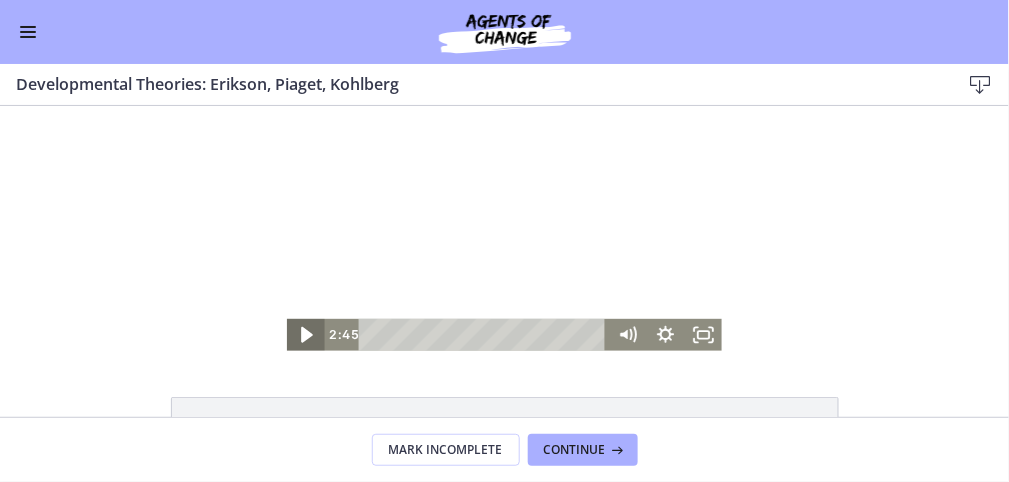 click 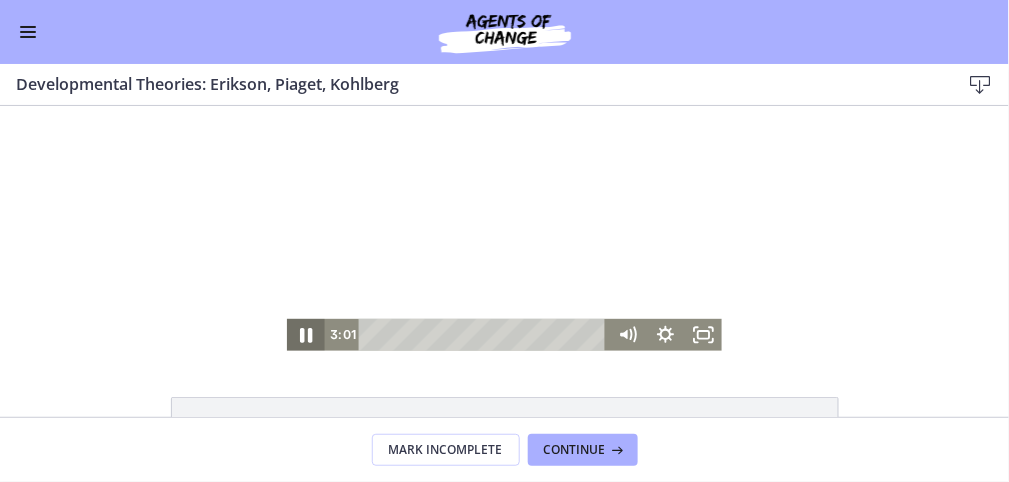 click 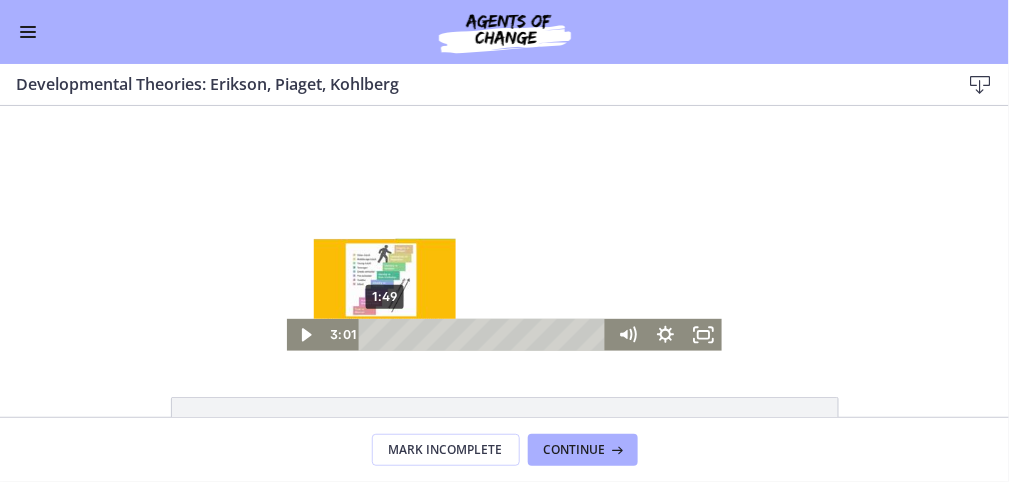 click on "1:49" at bounding box center [486, 334] 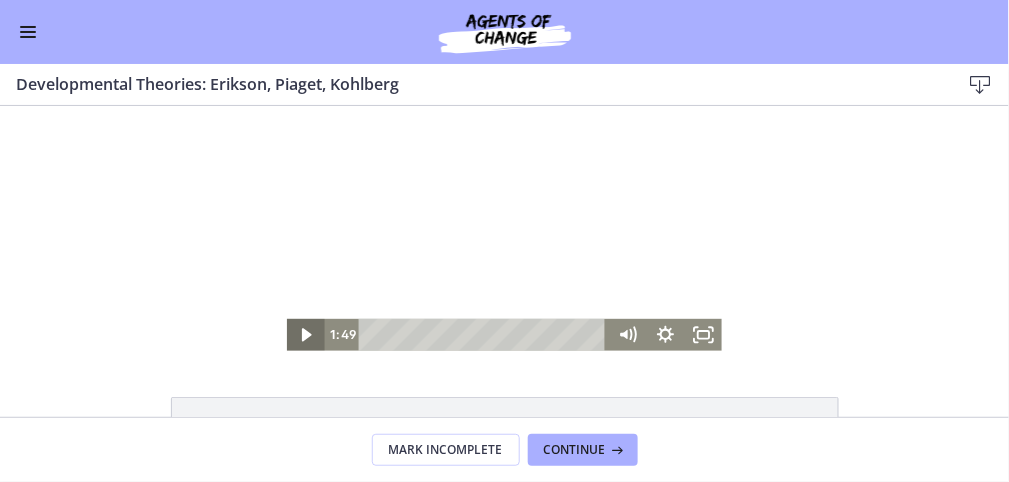 click 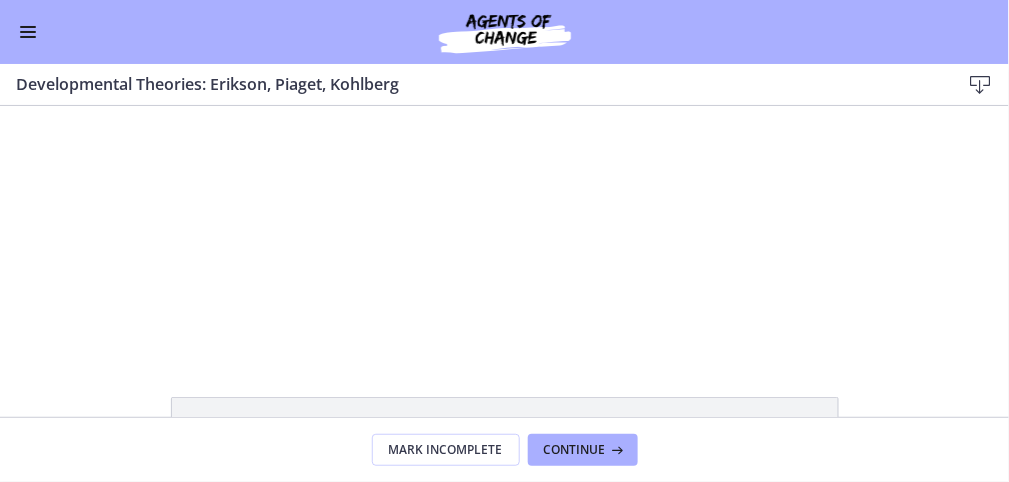 type 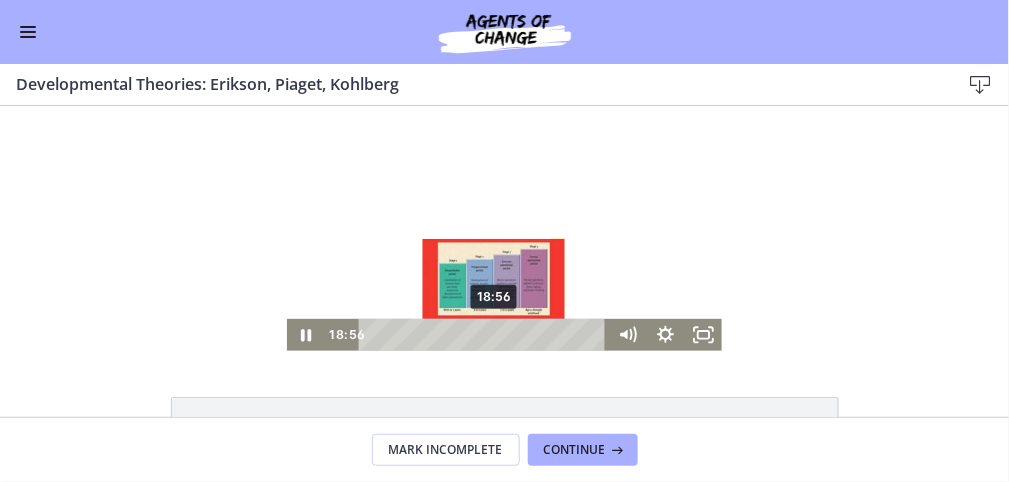 click on "18:56" at bounding box center (486, 334) 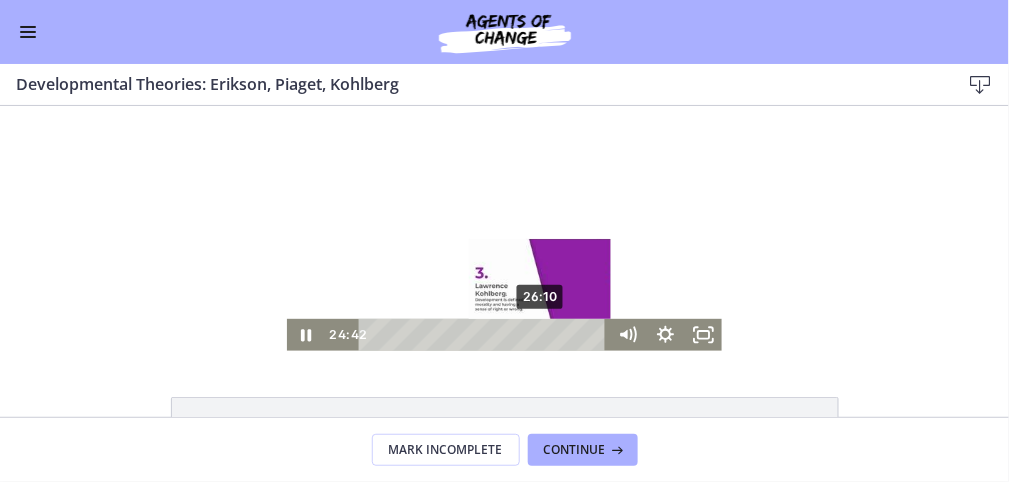 click on "26:10" at bounding box center [486, 334] 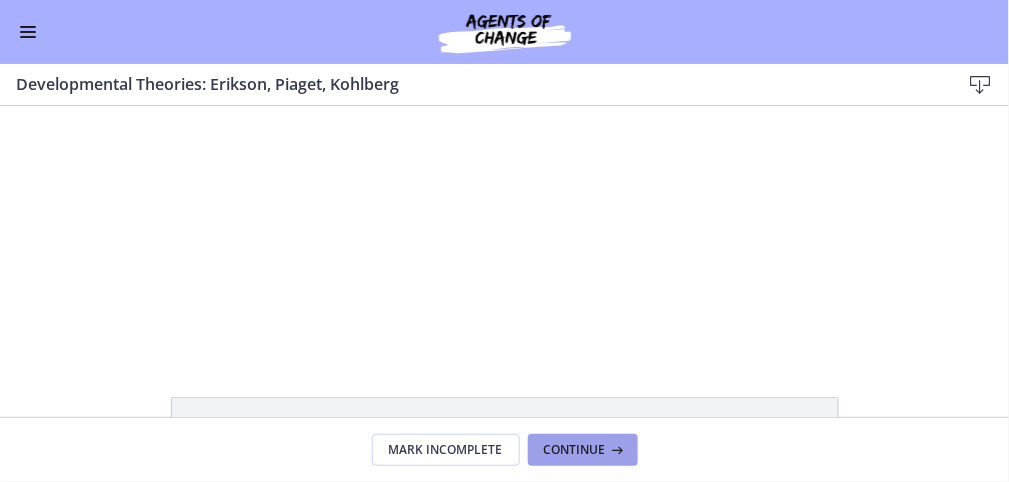 click on "Continue" at bounding box center [575, 450] 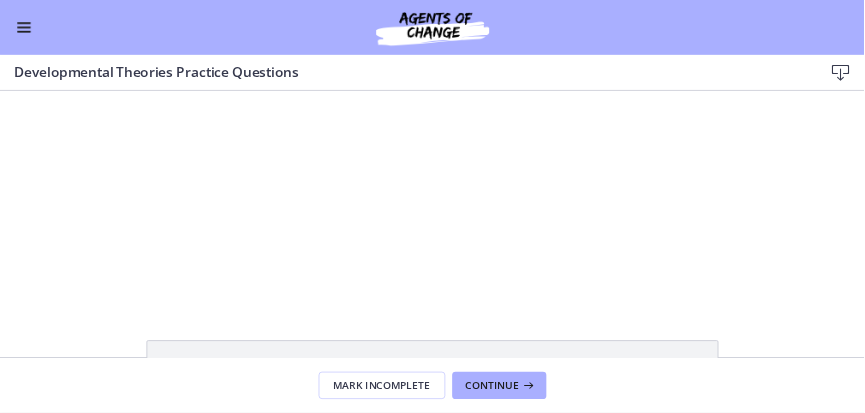 scroll, scrollTop: 0, scrollLeft: 0, axis: both 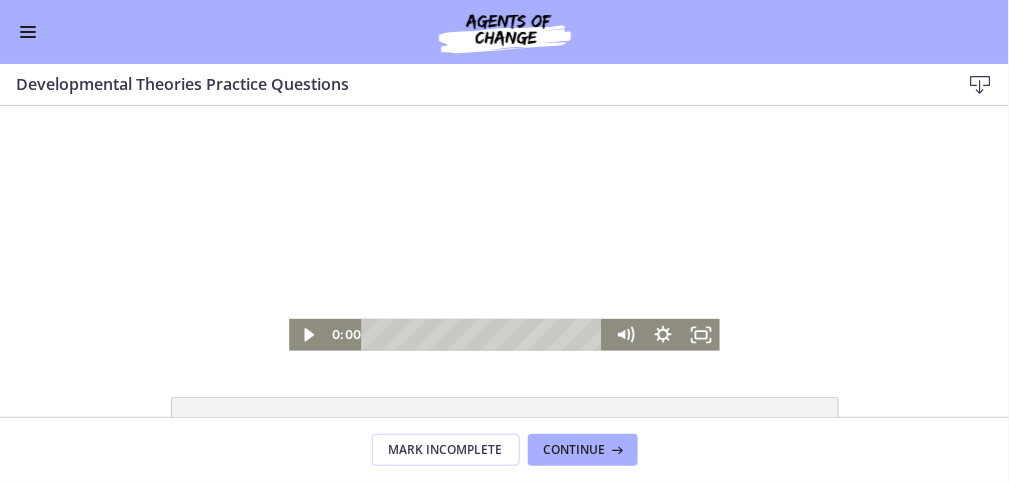 drag, startPoint x: 588, startPoint y: 331, endPoint x: 365, endPoint y: 283, distance: 228.10744 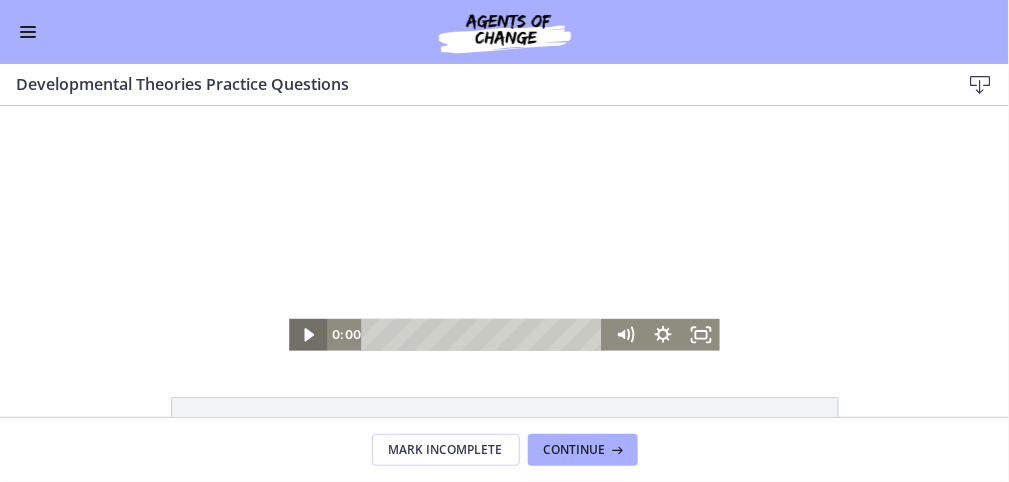 click 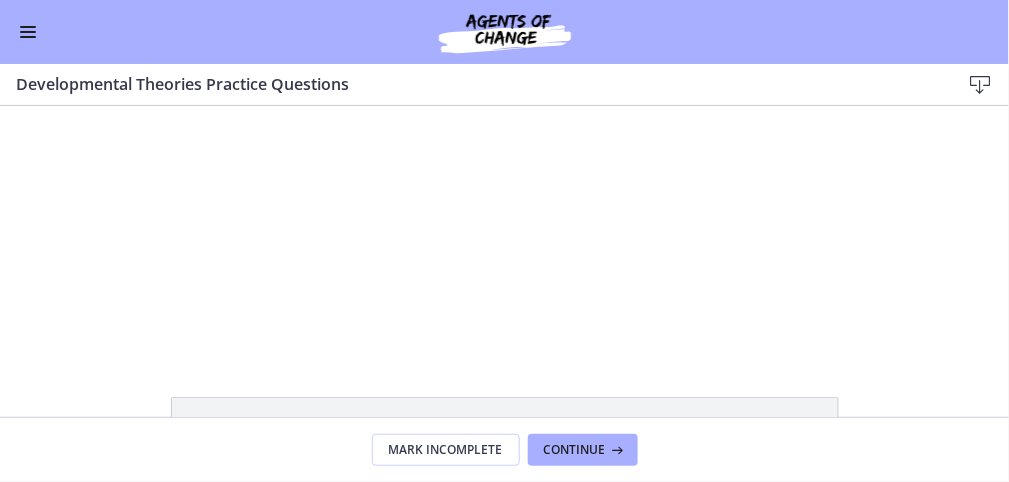 type 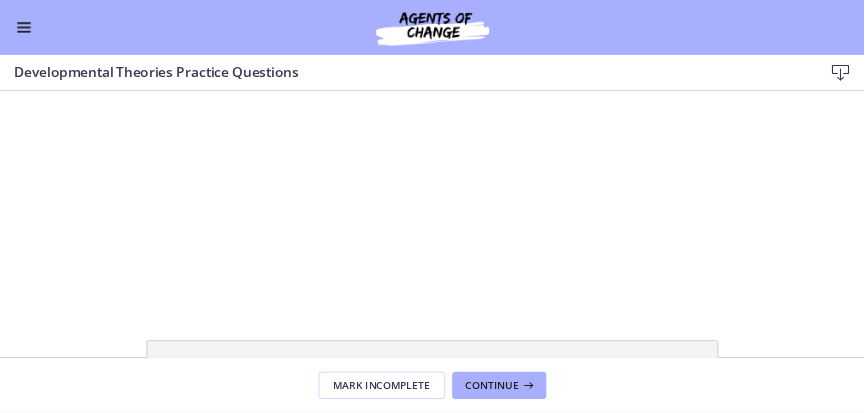 scroll, scrollTop: 333, scrollLeft: 0, axis: vertical 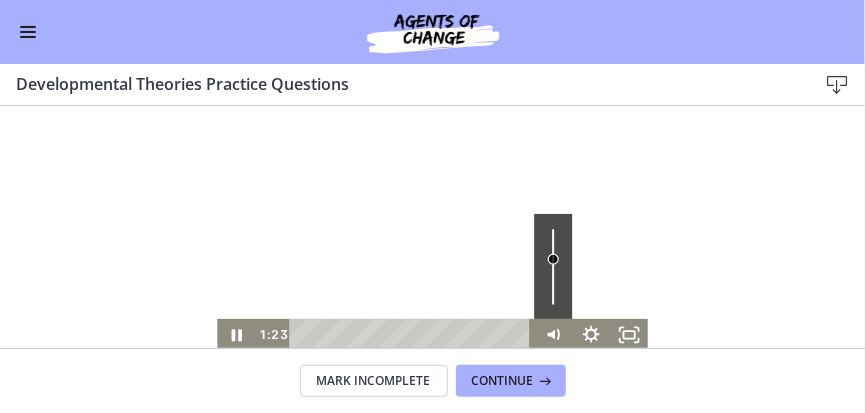 drag, startPoint x: 548, startPoint y: 234, endPoint x: 550, endPoint y: 258, distance: 24.083189 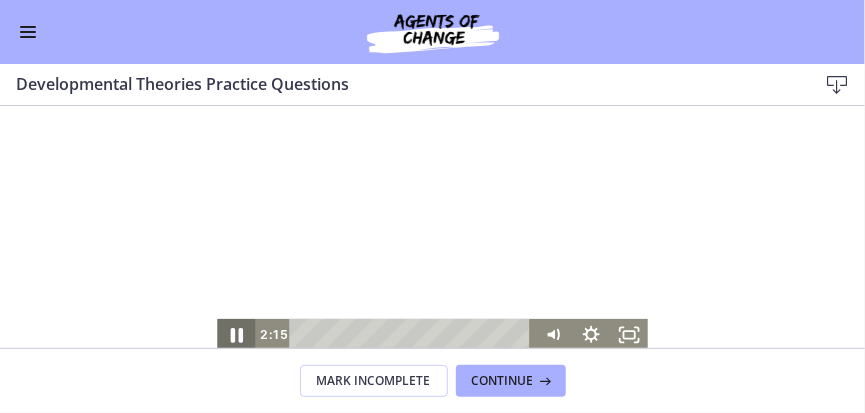 click 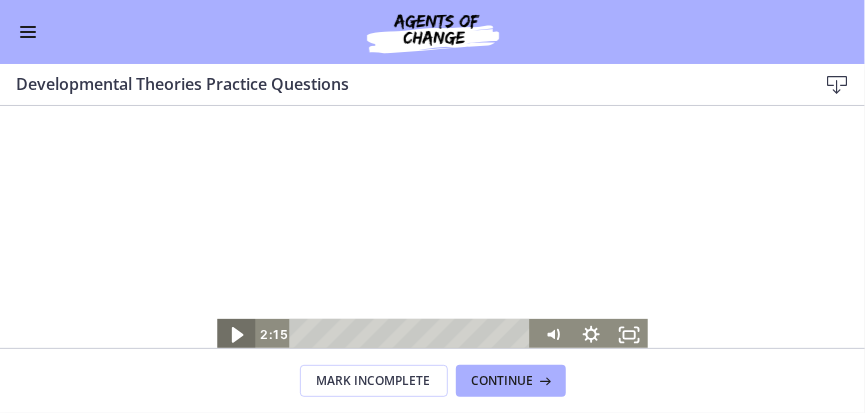 click 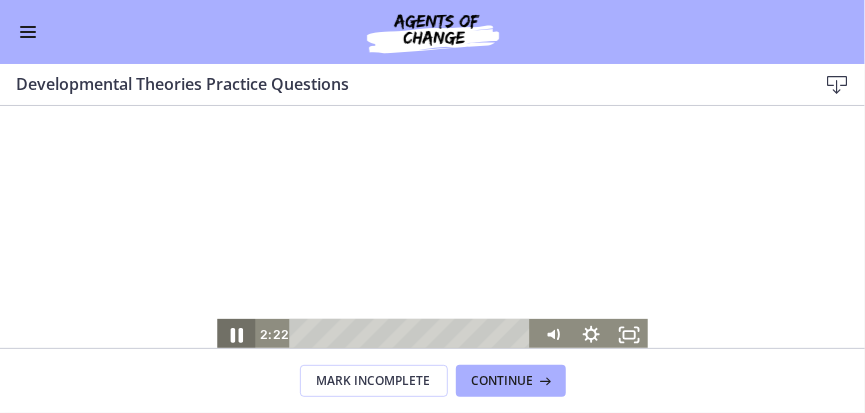 click 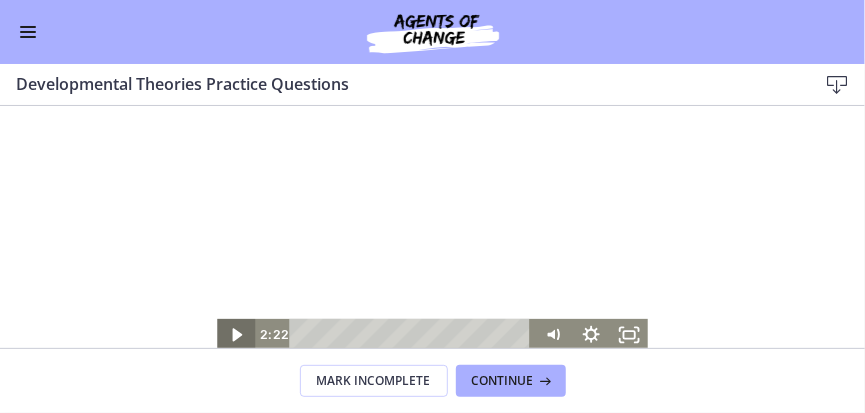 click 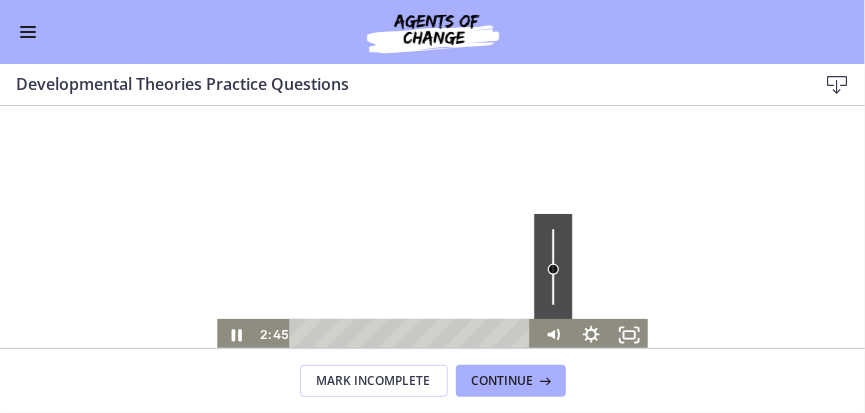 drag, startPoint x: 544, startPoint y: 258, endPoint x: 545, endPoint y: 268, distance: 10.049875 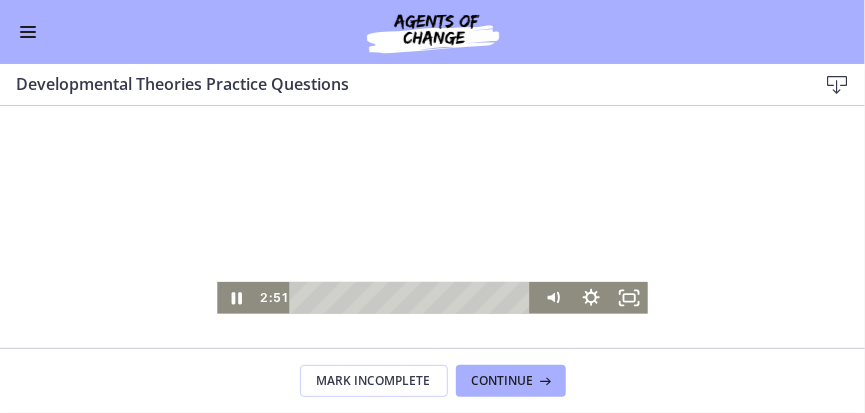 scroll, scrollTop: 57, scrollLeft: 0, axis: vertical 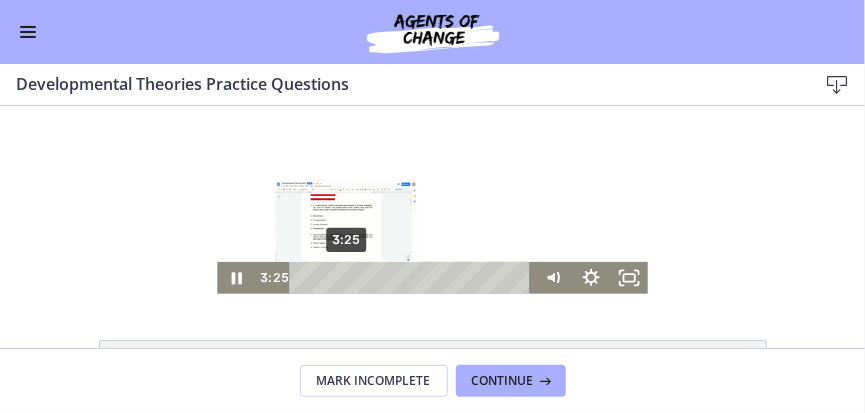 click on "3:25" at bounding box center (413, 277) 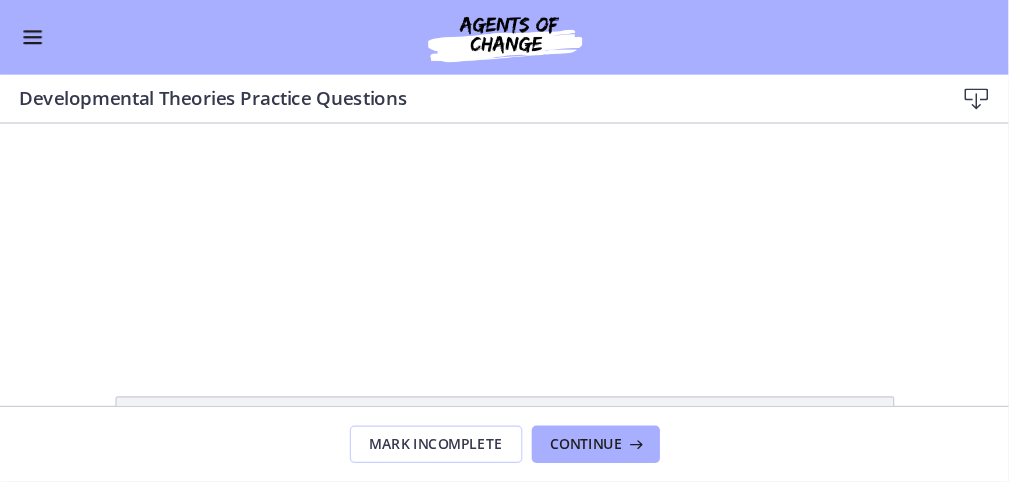scroll, scrollTop: 0, scrollLeft: 0, axis: both 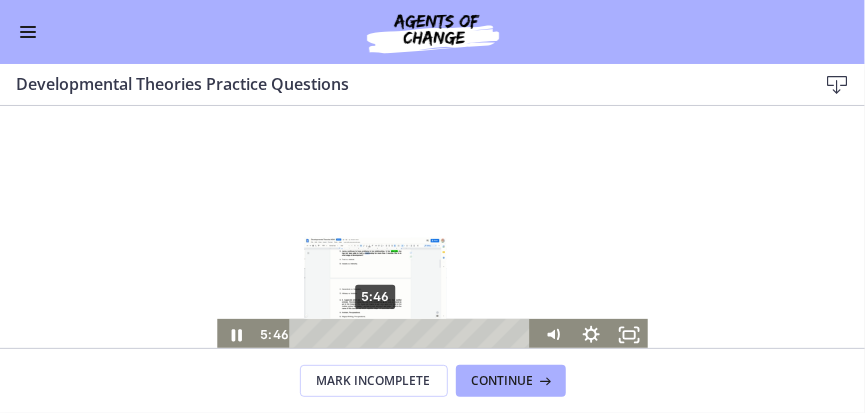 click on "5:46" at bounding box center [413, 334] 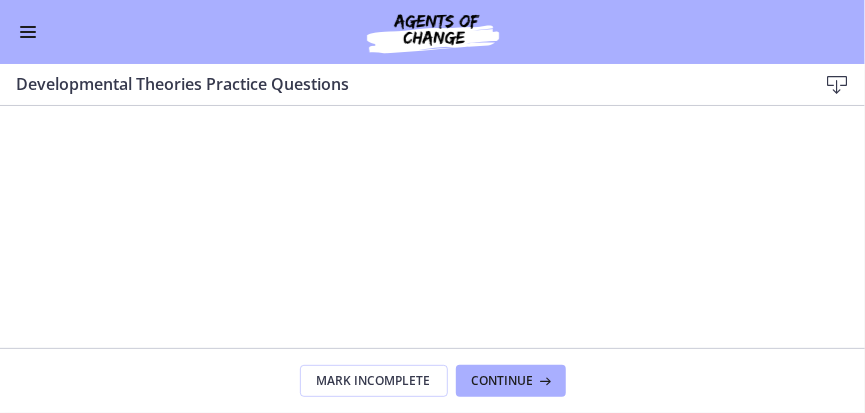 click at bounding box center (28, 32) 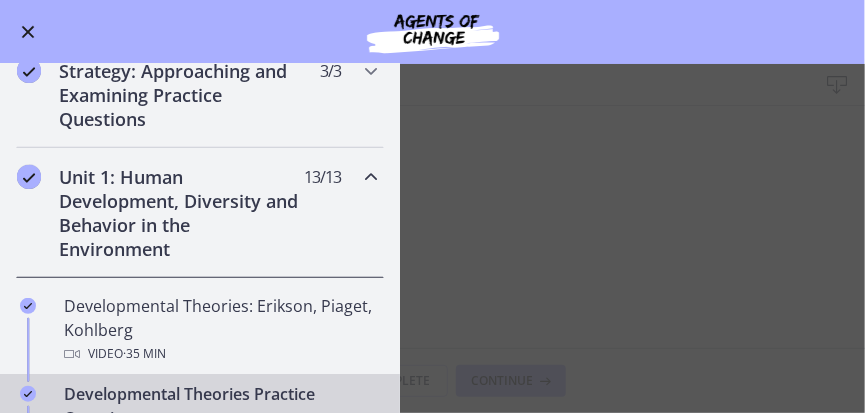 type 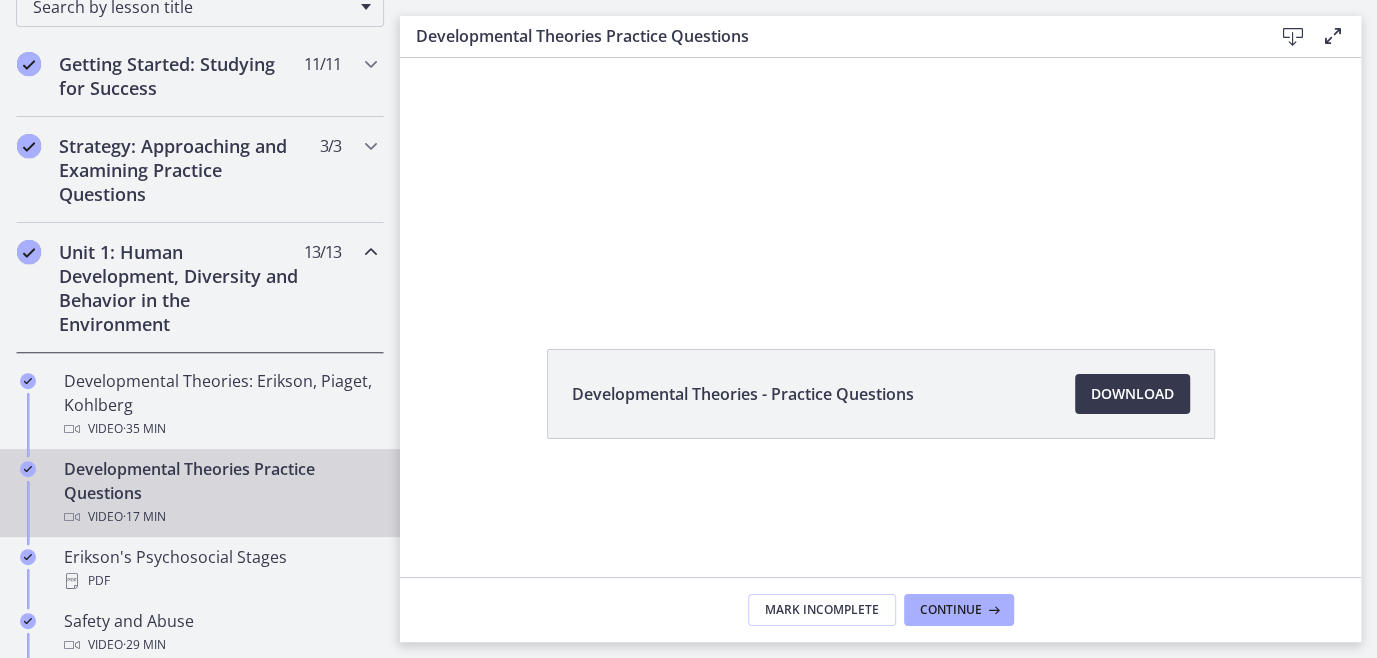 scroll, scrollTop: 349, scrollLeft: 0, axis: vertical 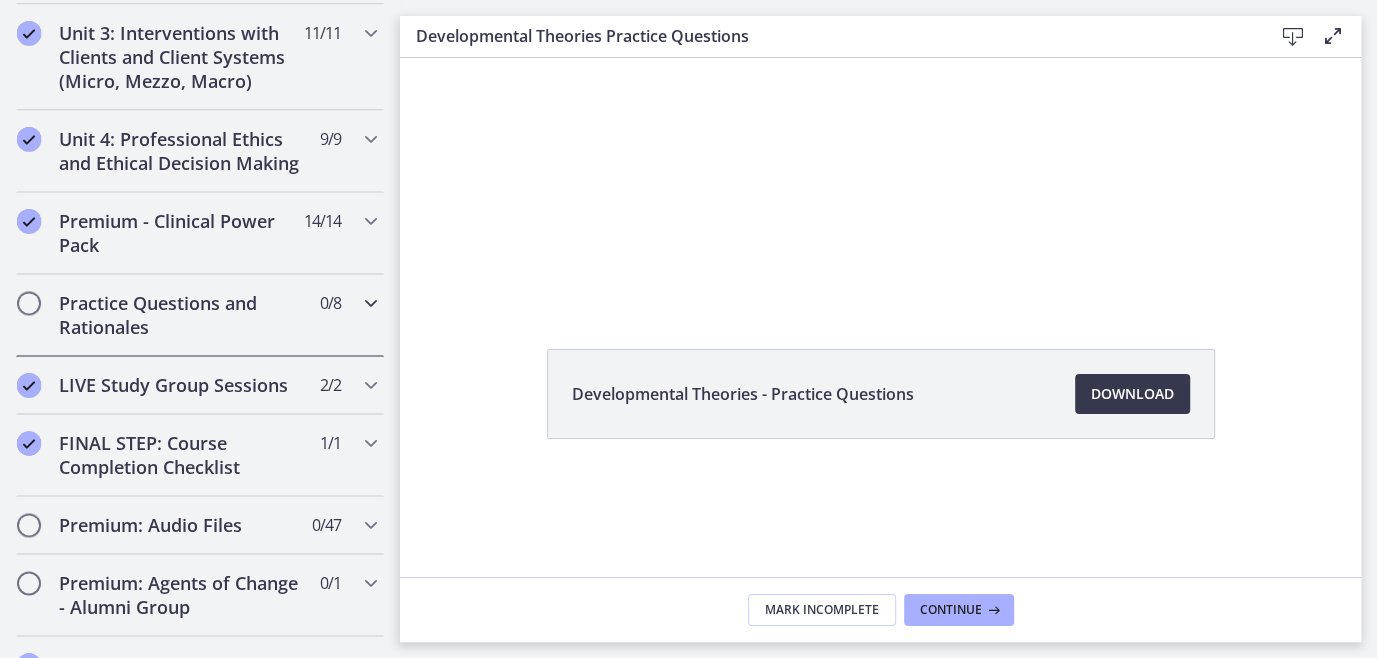 click on "Practice Questions and Rationales" at bounding box center [181, 315] 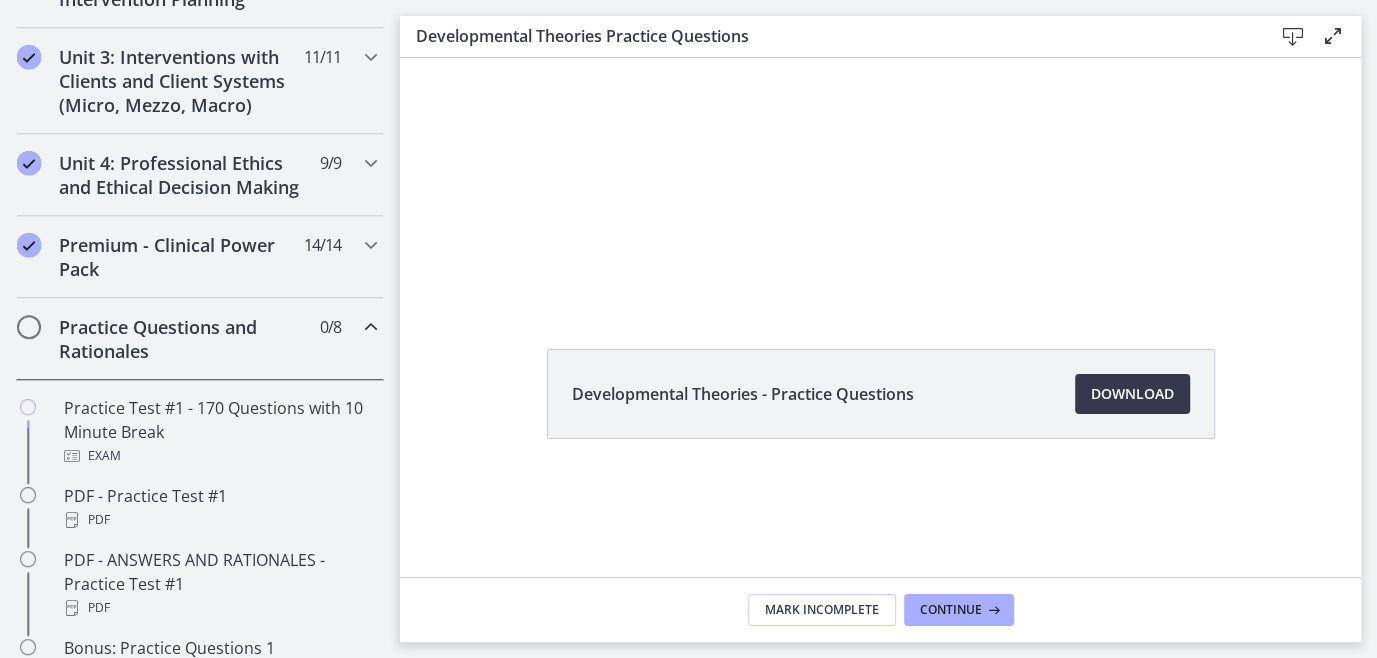 scroll, scrollTop: 753, scrollLeft: 0, axis: vertical 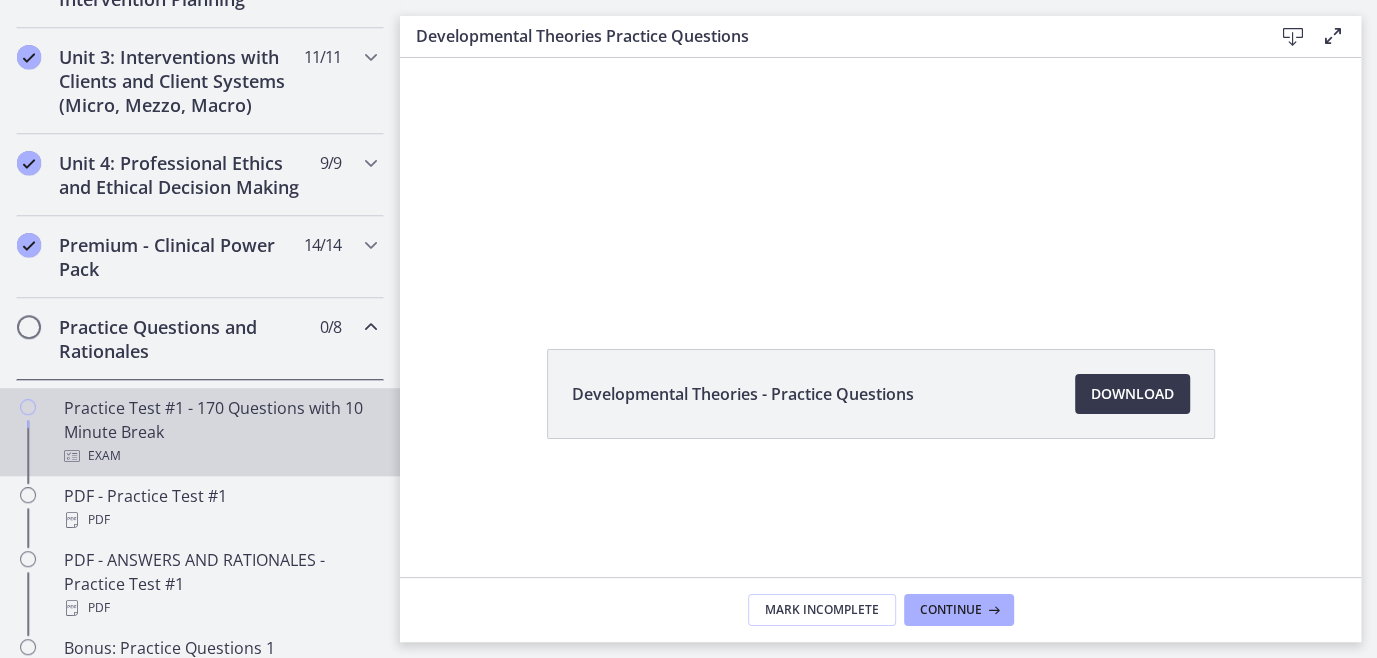 click on "Practice Test #1 - 170 Questions with 10 Minute Break
Exam" at bounding box center (220, 432) 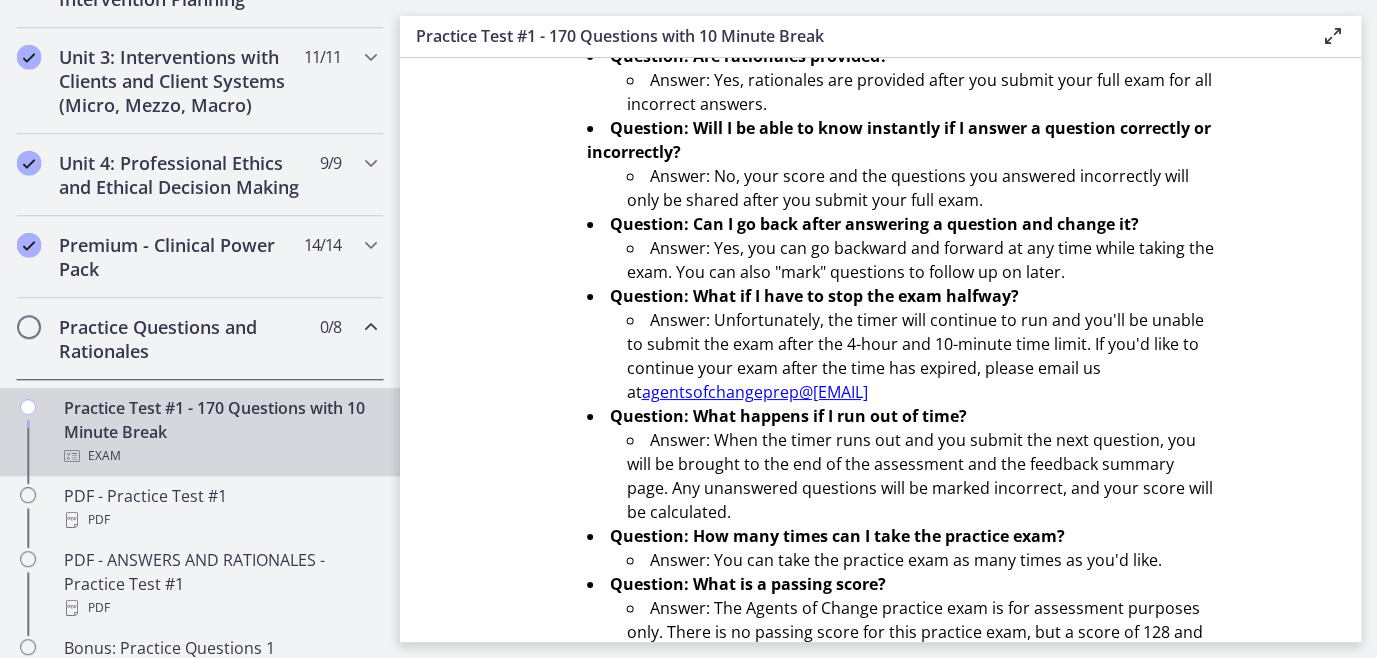 scroll, scrollTop: 761, scrollLeft: 0, axis: vertical 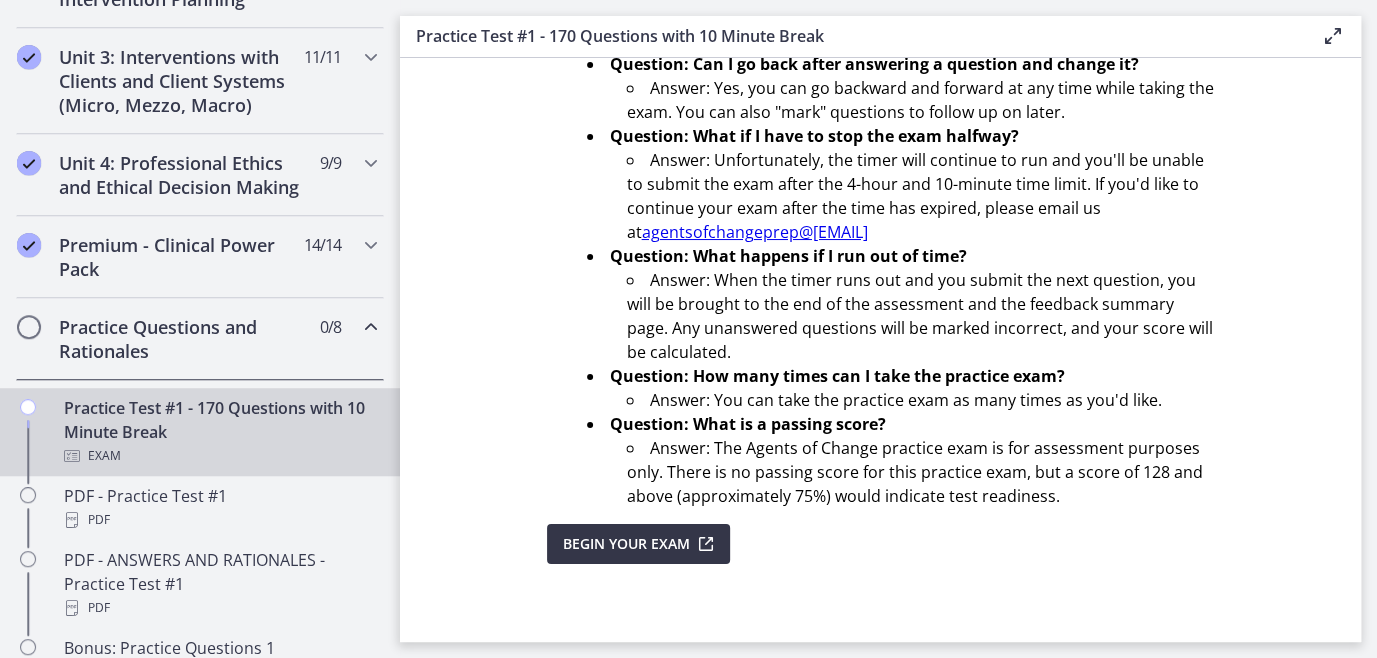 click on "Begin Your Exam" at bounding box center (626, 544) 